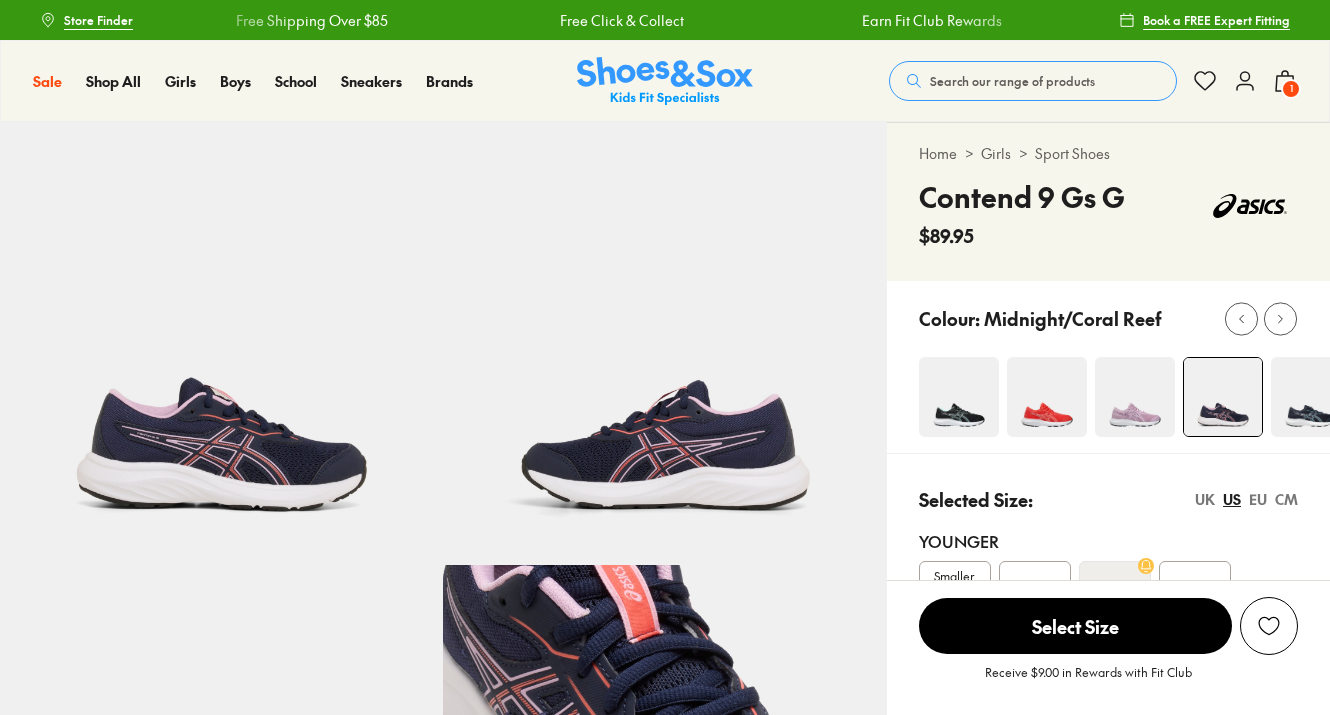 scroll, scrollTop: 0, scrollLeft: 0, axis: both 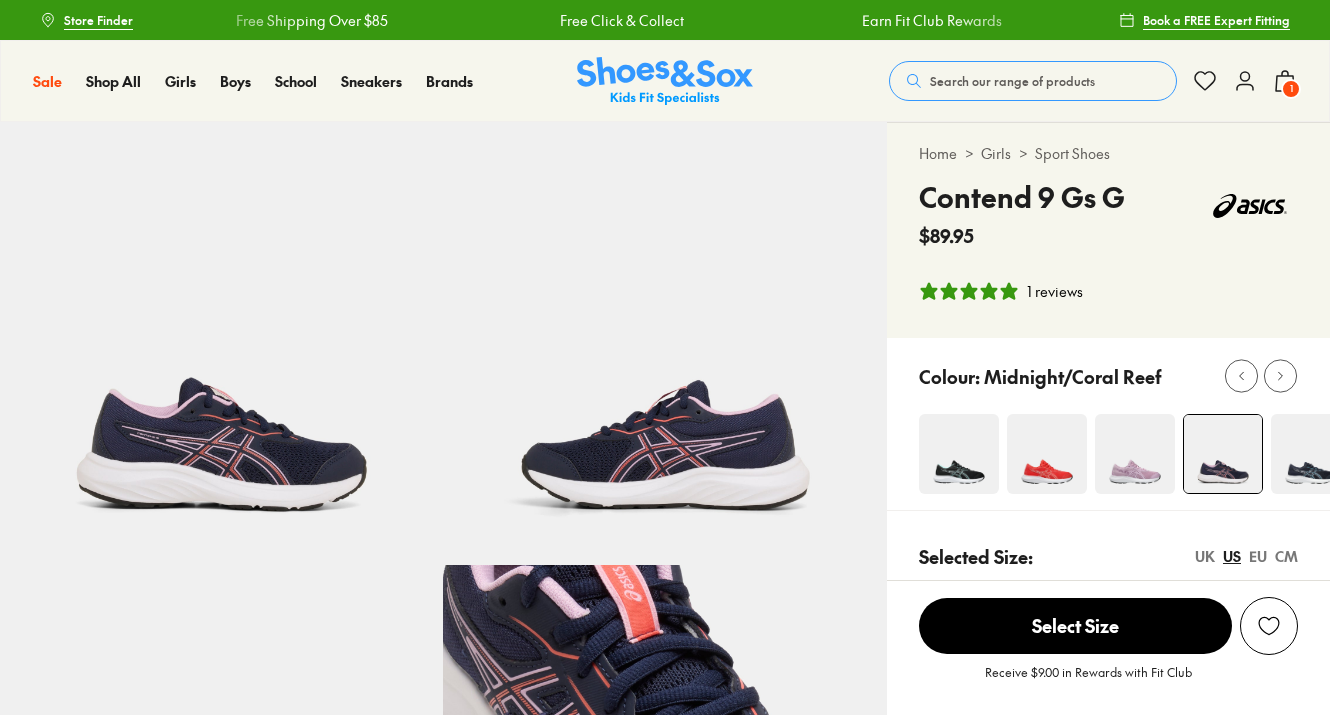 select on "*" 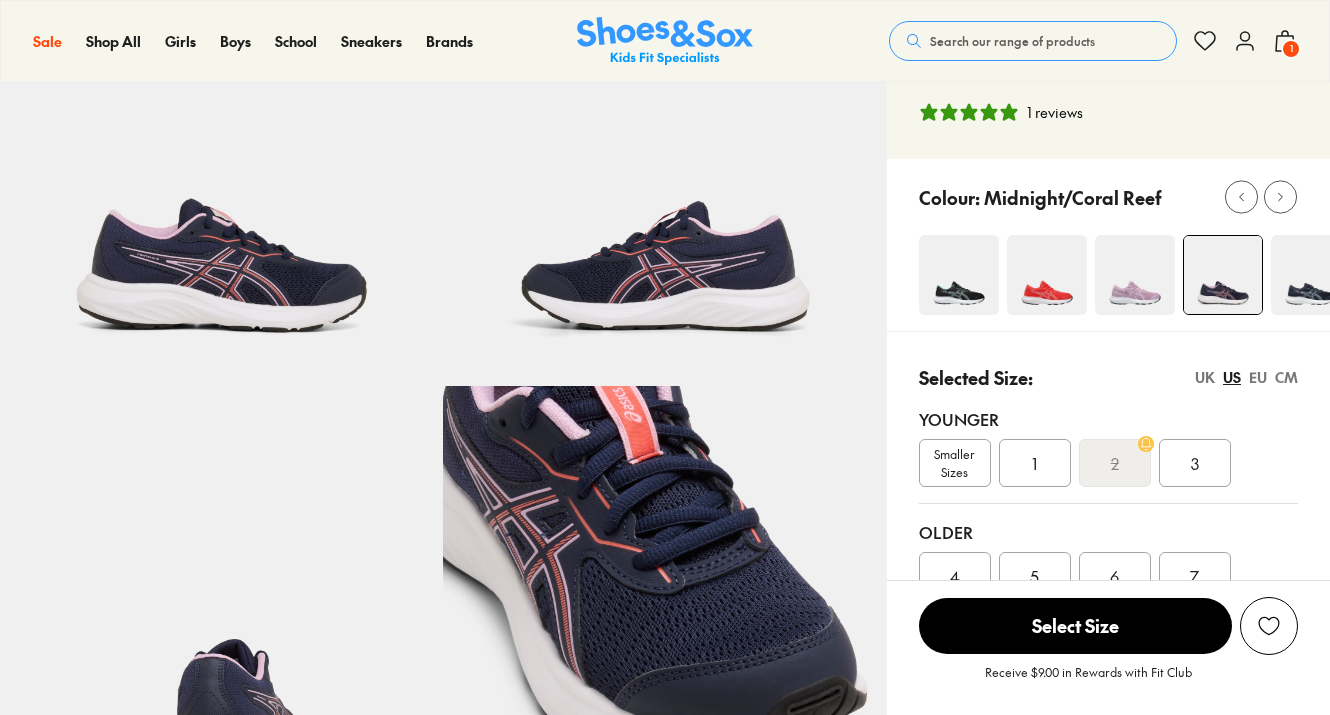 scroll, scrollTop: 216, scrollLeft: 0, axis: vertical 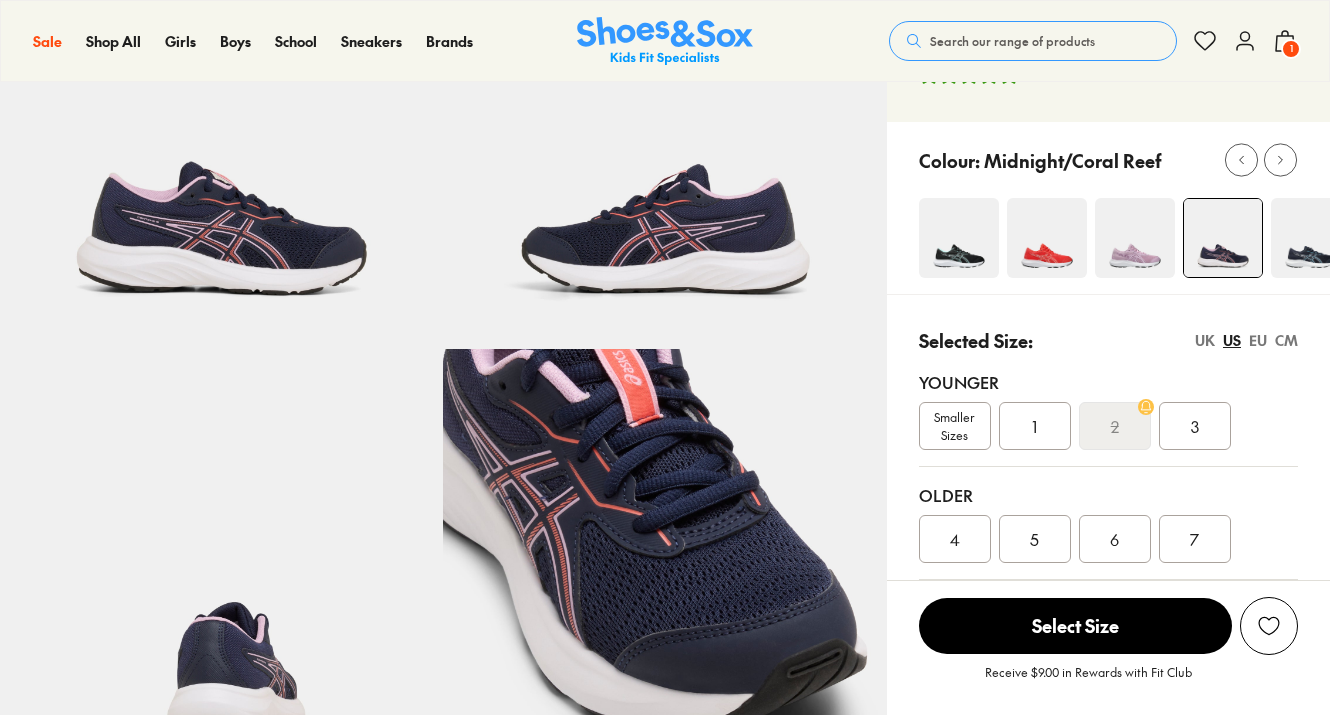 click at bounding box center (959, 238) 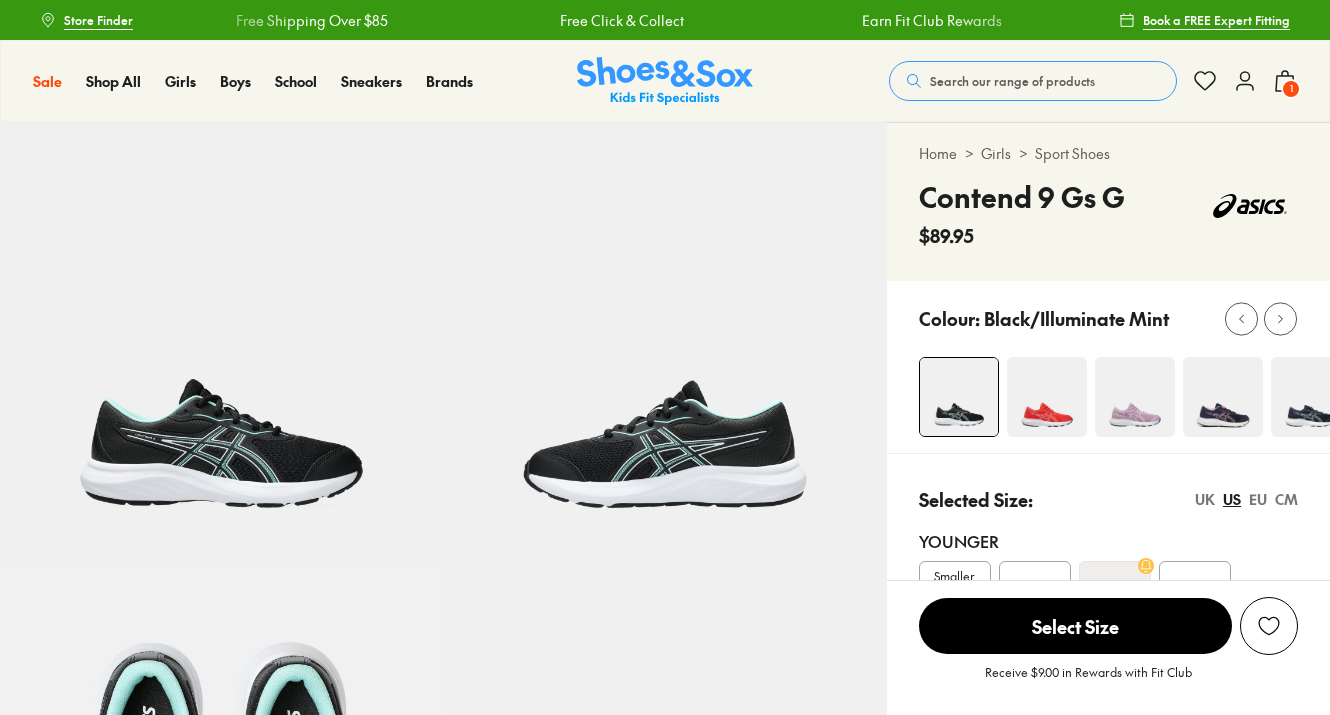 scroll, scrollTop: 0, scrollLeft: 0, axis: both 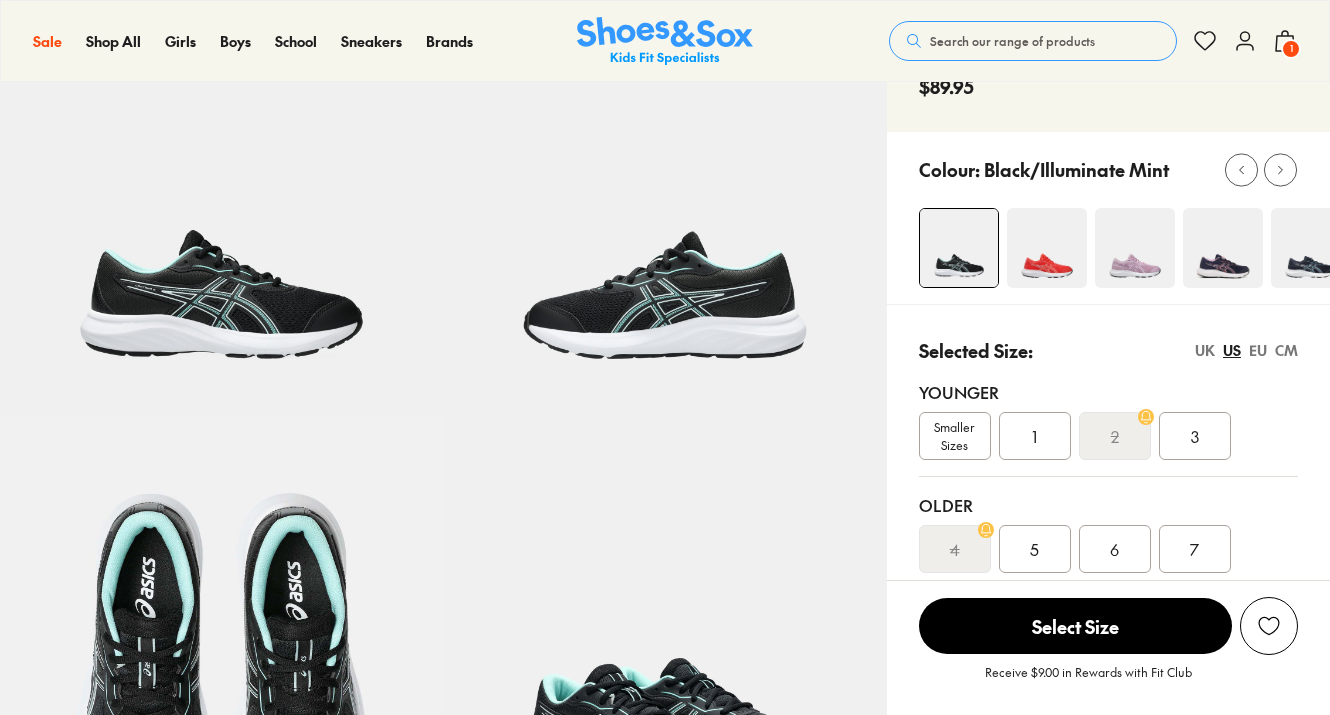 select on "*" 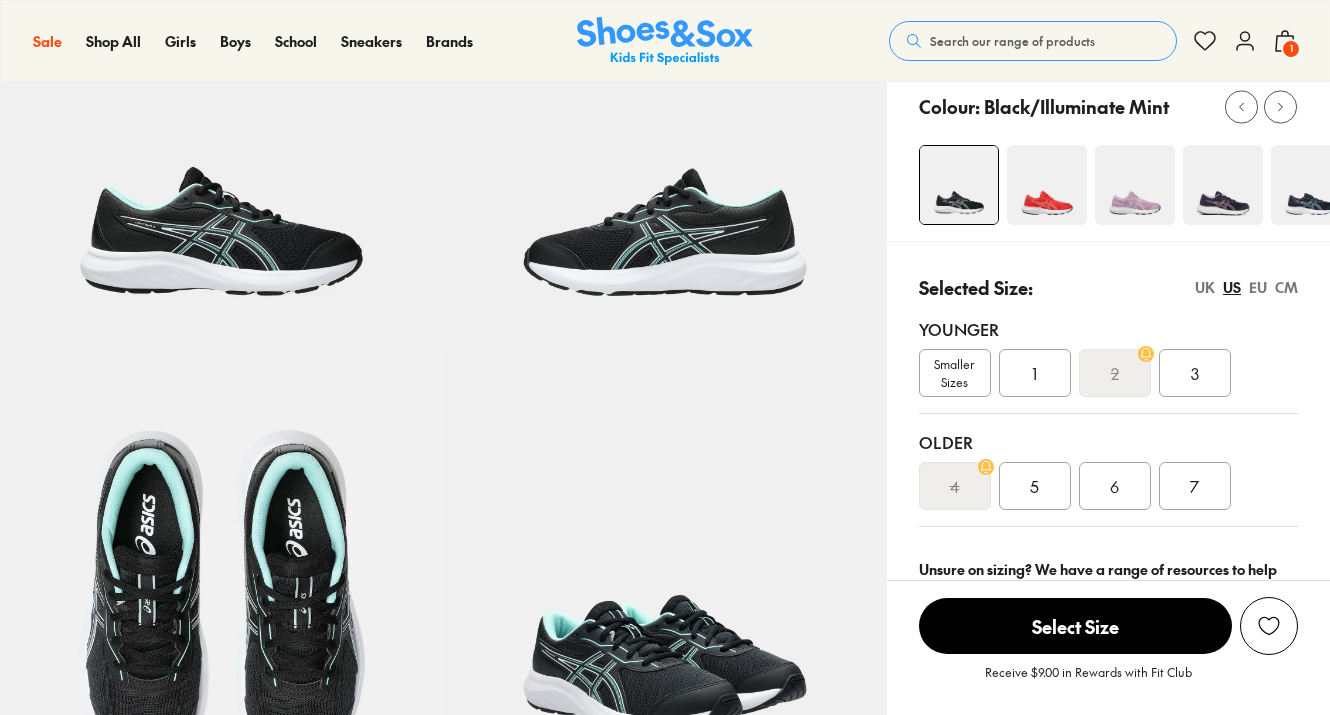 scroll, scrollTop: 218, scrollLeft: 0, axis: vertical 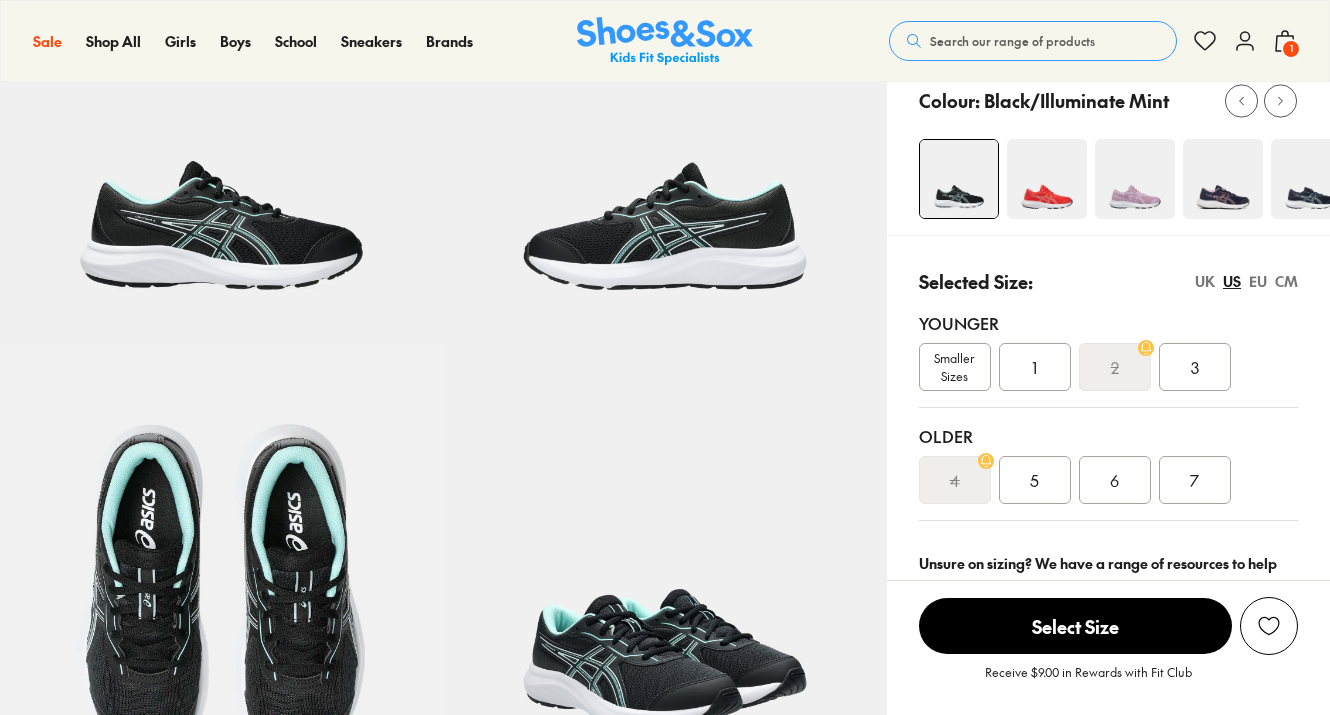 click at bounding box center (1047, 179) 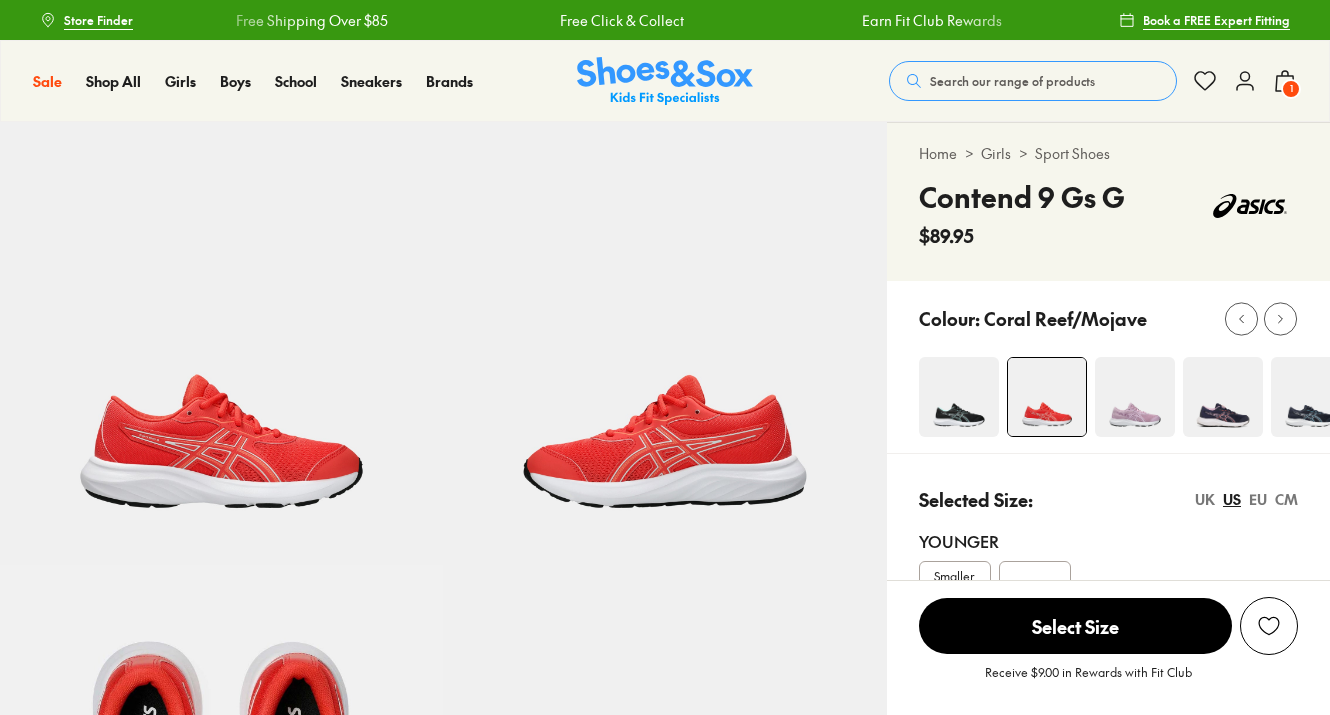 scroll, scrollTop: 0, scrollLeft: 0, axis: both 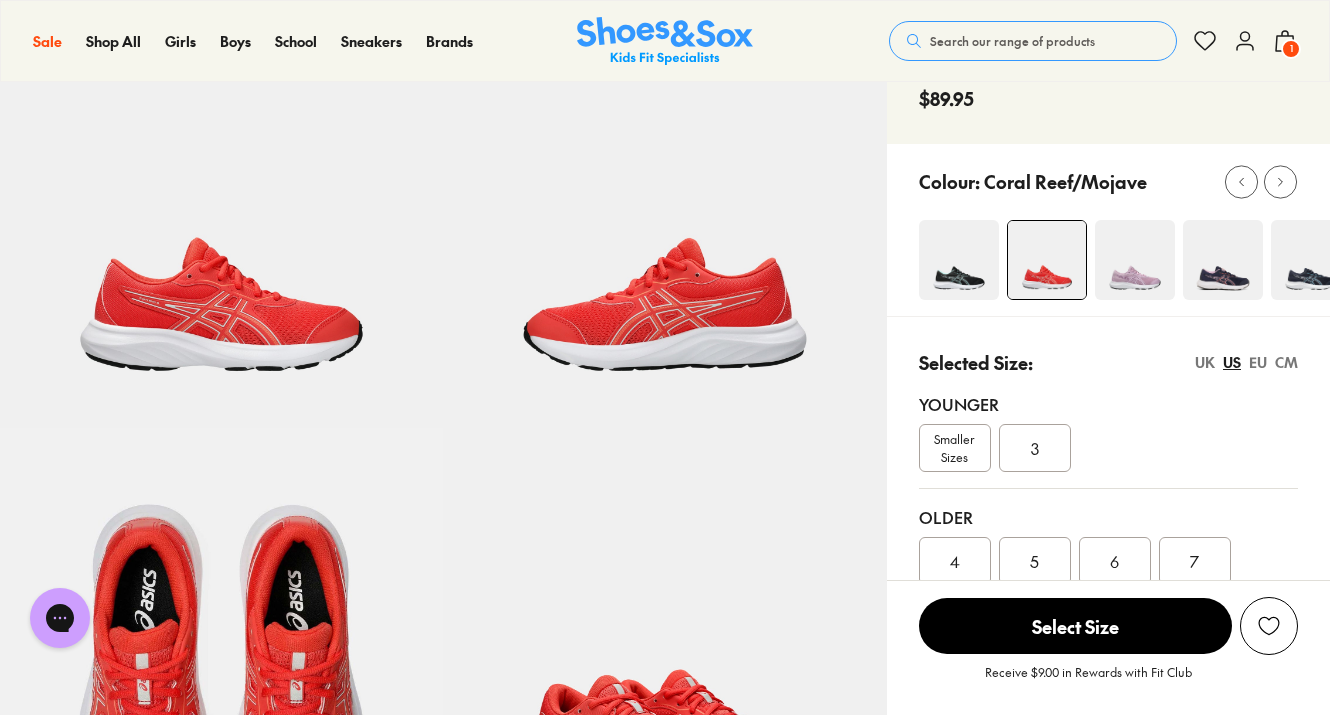 click at bounding box center (1135, 260) 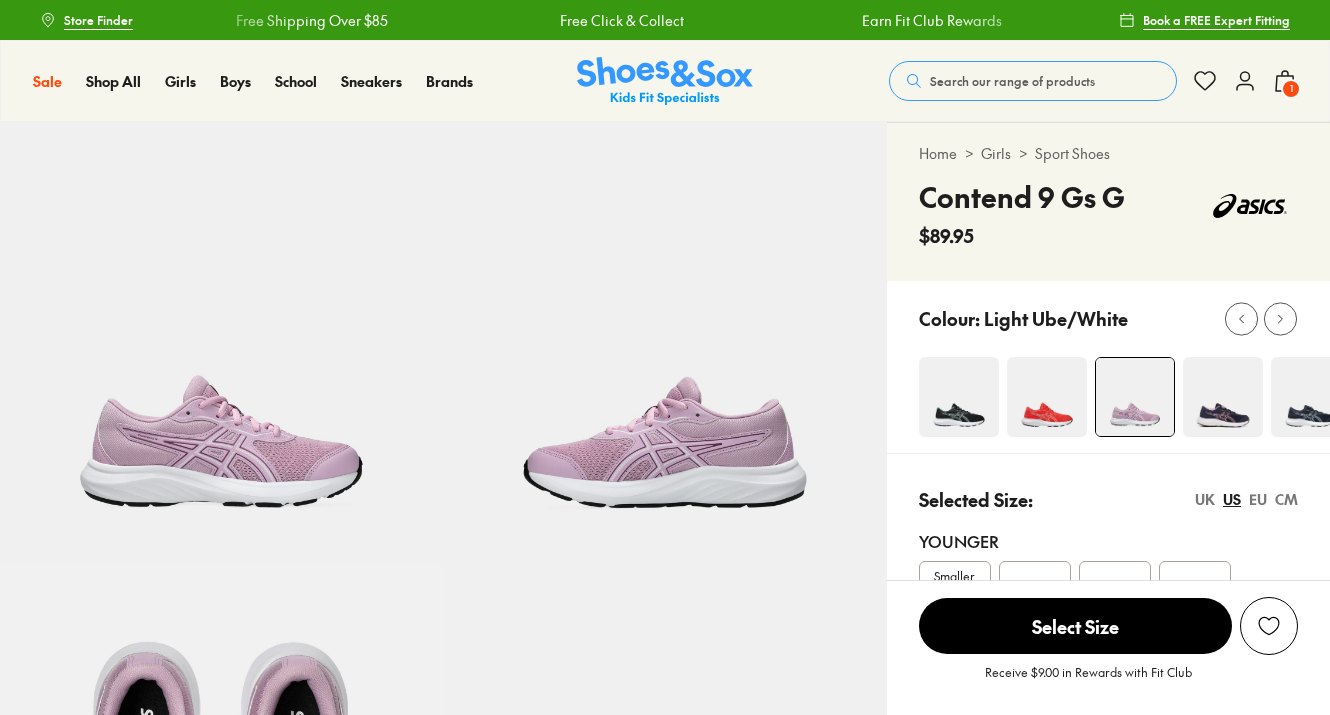 scroll, scrollTop: 0, scrollLeft: 0, axis: both 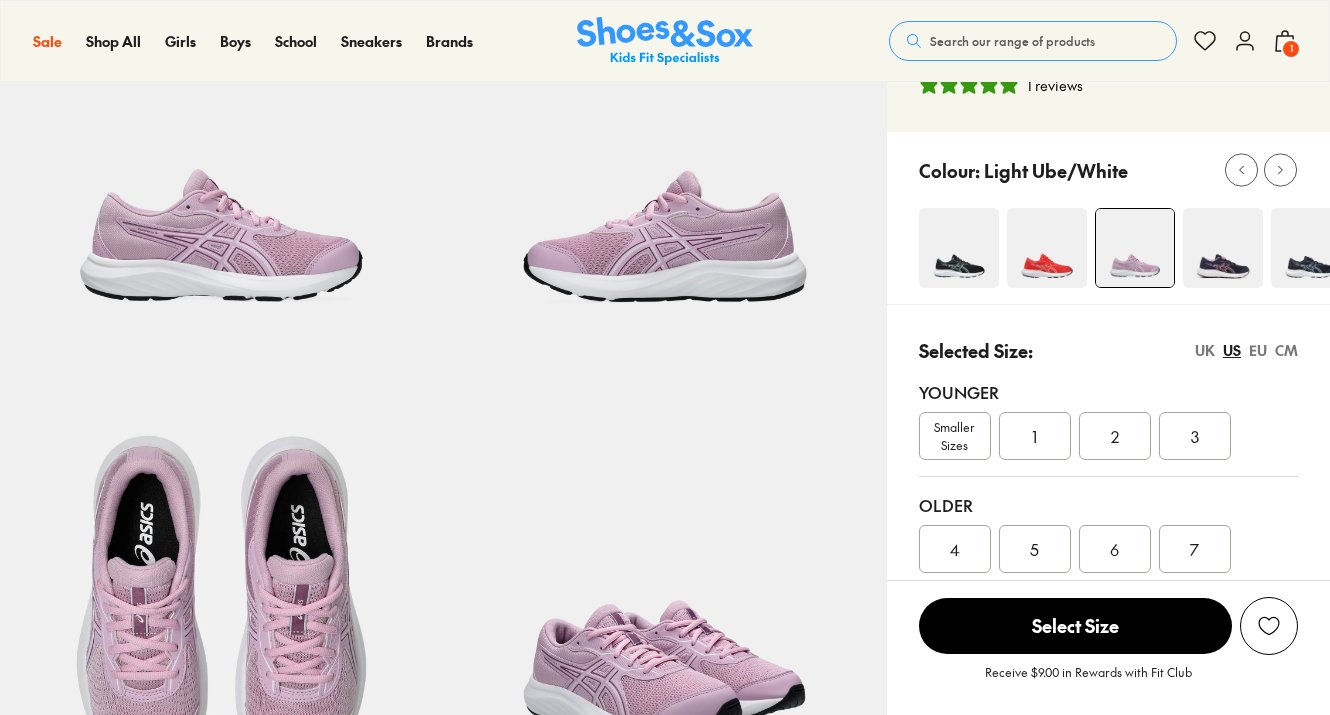 select on "*" 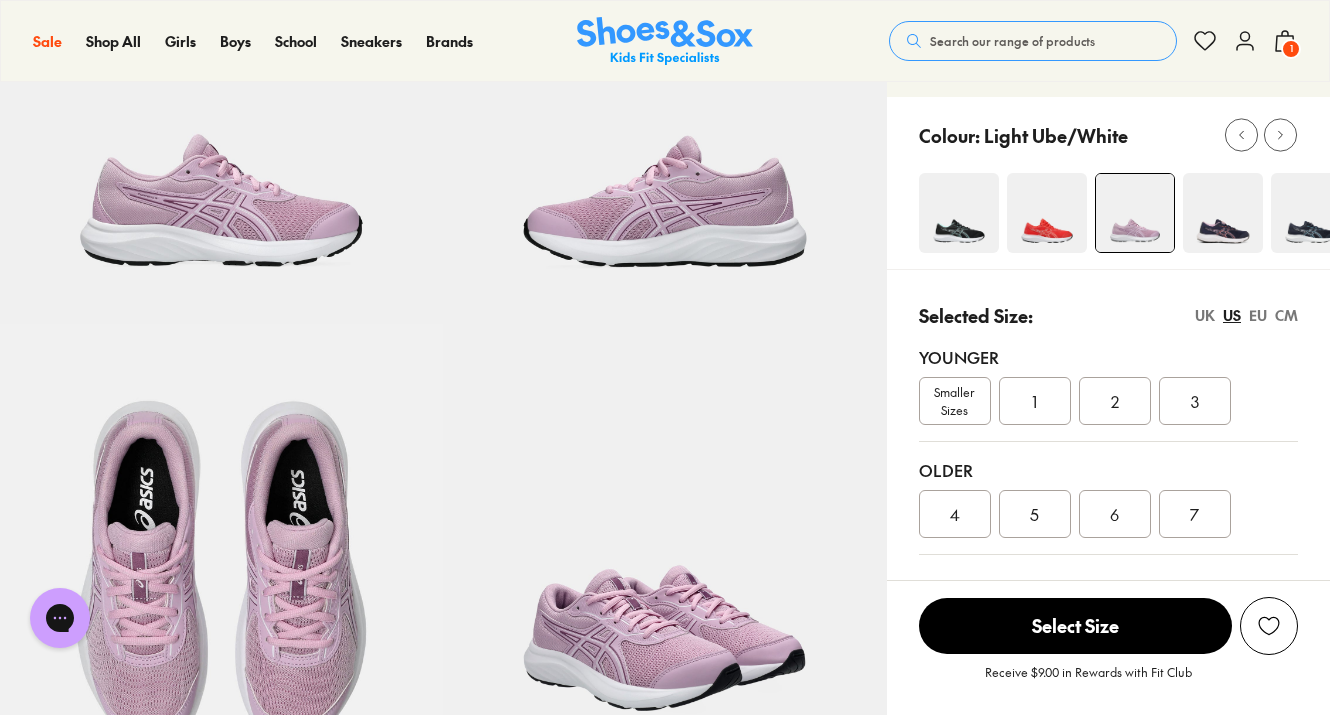 scroll, scrollTop: 0, scrollLeft: 0, axis: both 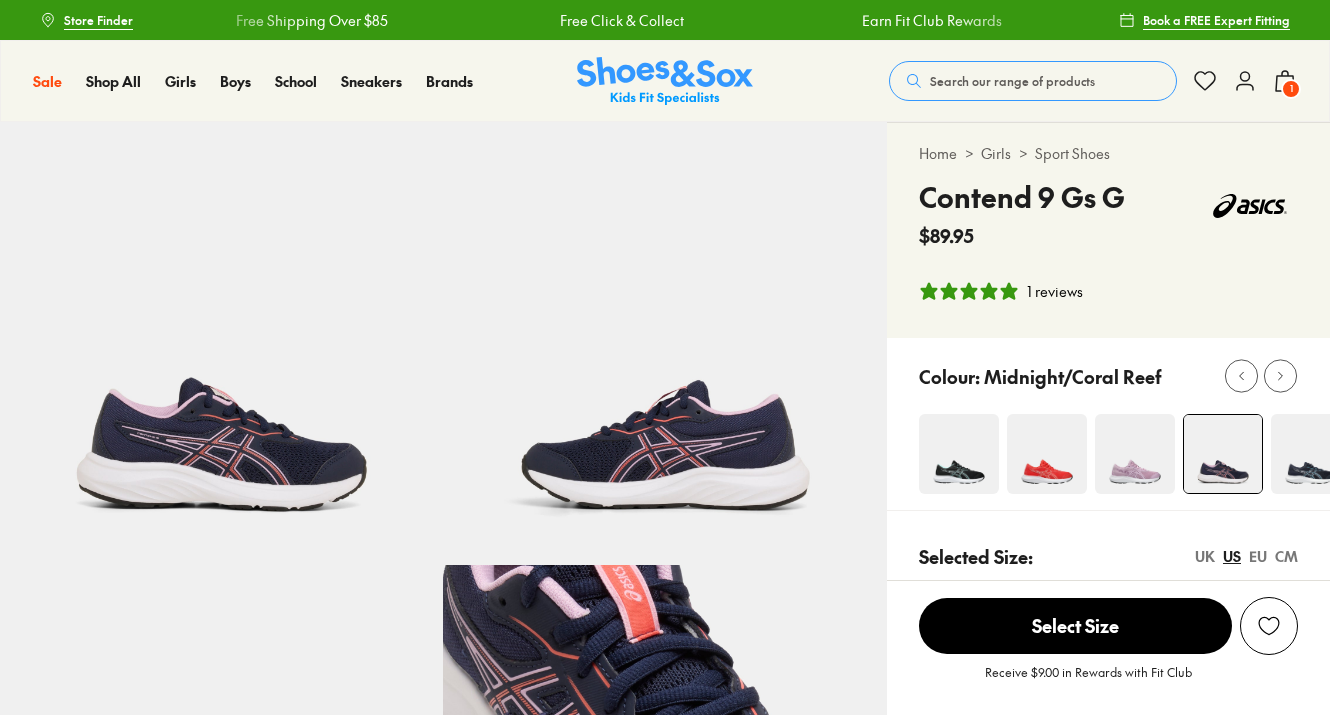 select on "*" 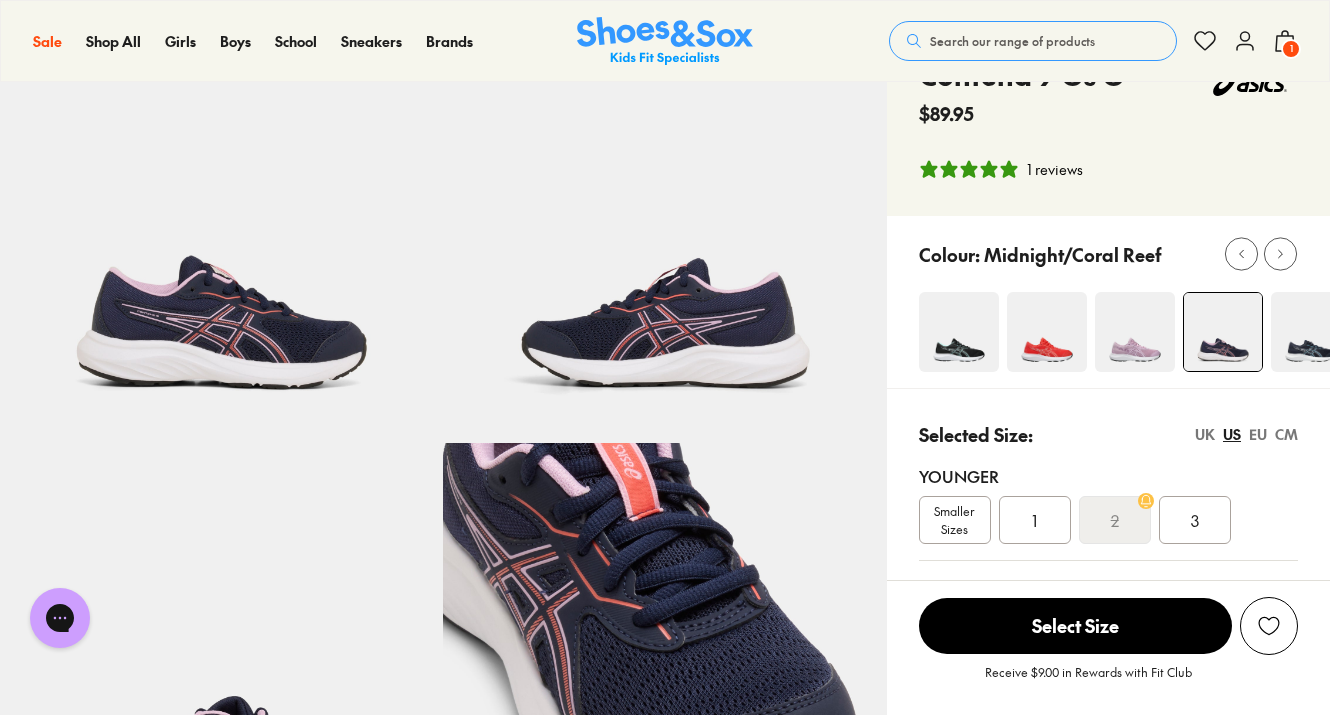scroll, scrollTop: 107, scrollLeft: 0, axis: vertical 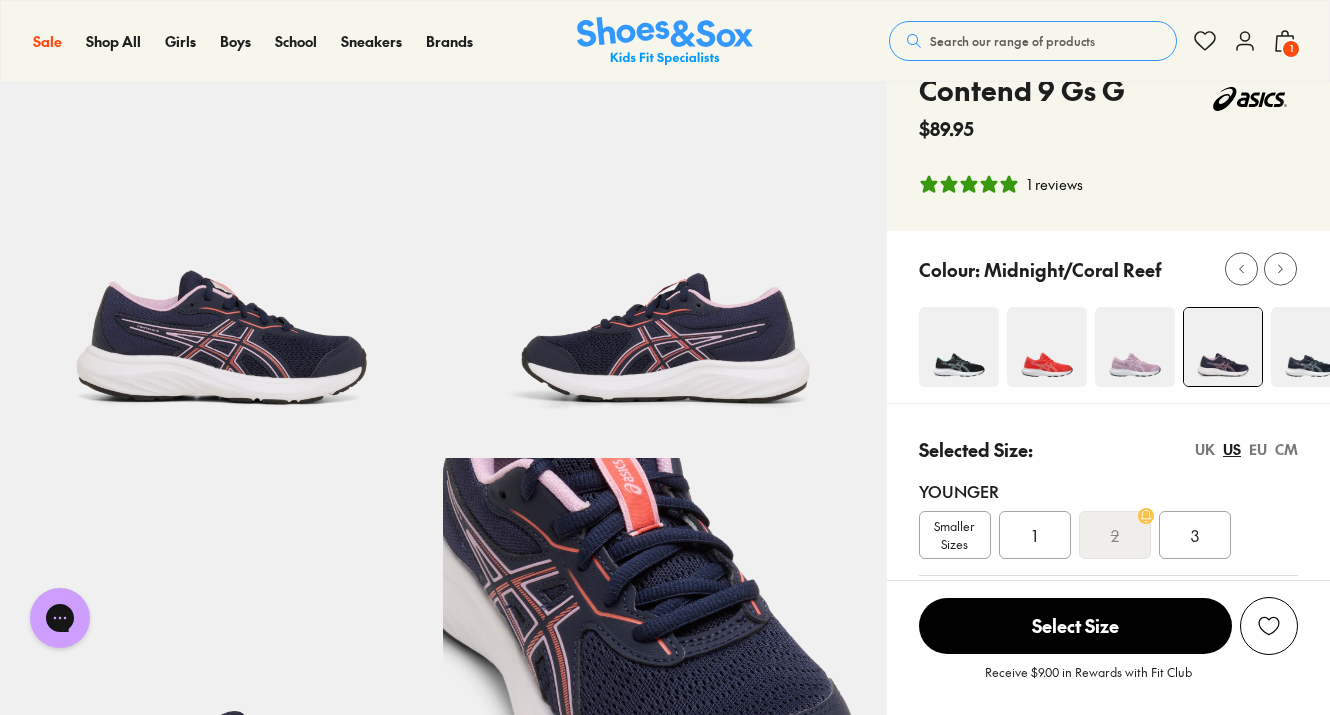 click at bounding box center (1311, 347) 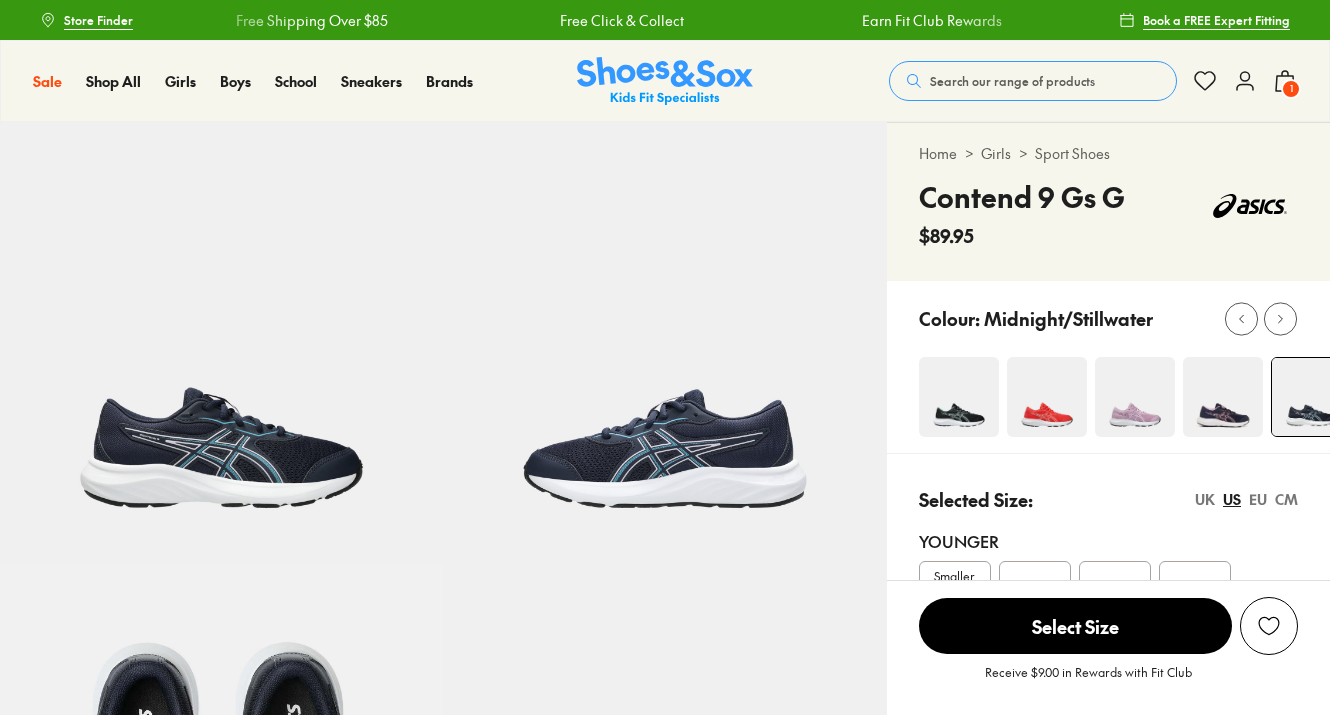 scroll, scrollTop: 0, scrollLeft: 0, axis: both 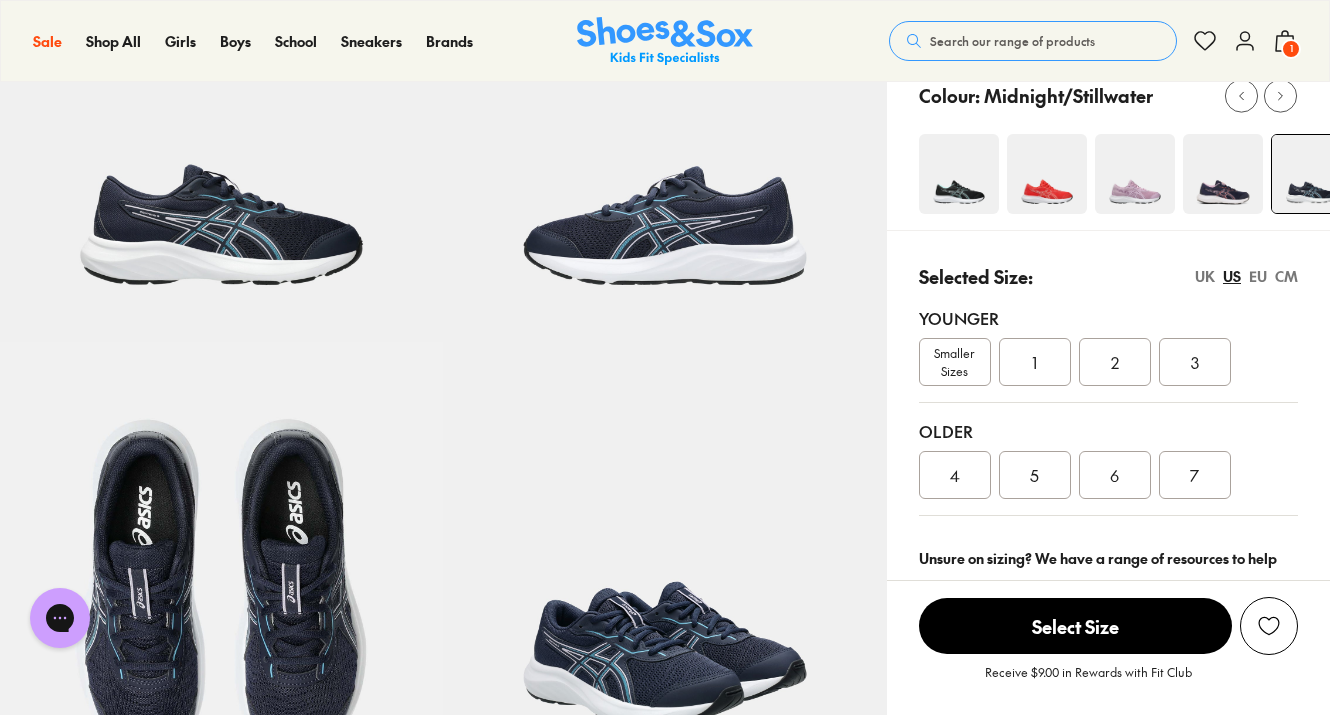 click on "4" at bounding box center [955, 475] 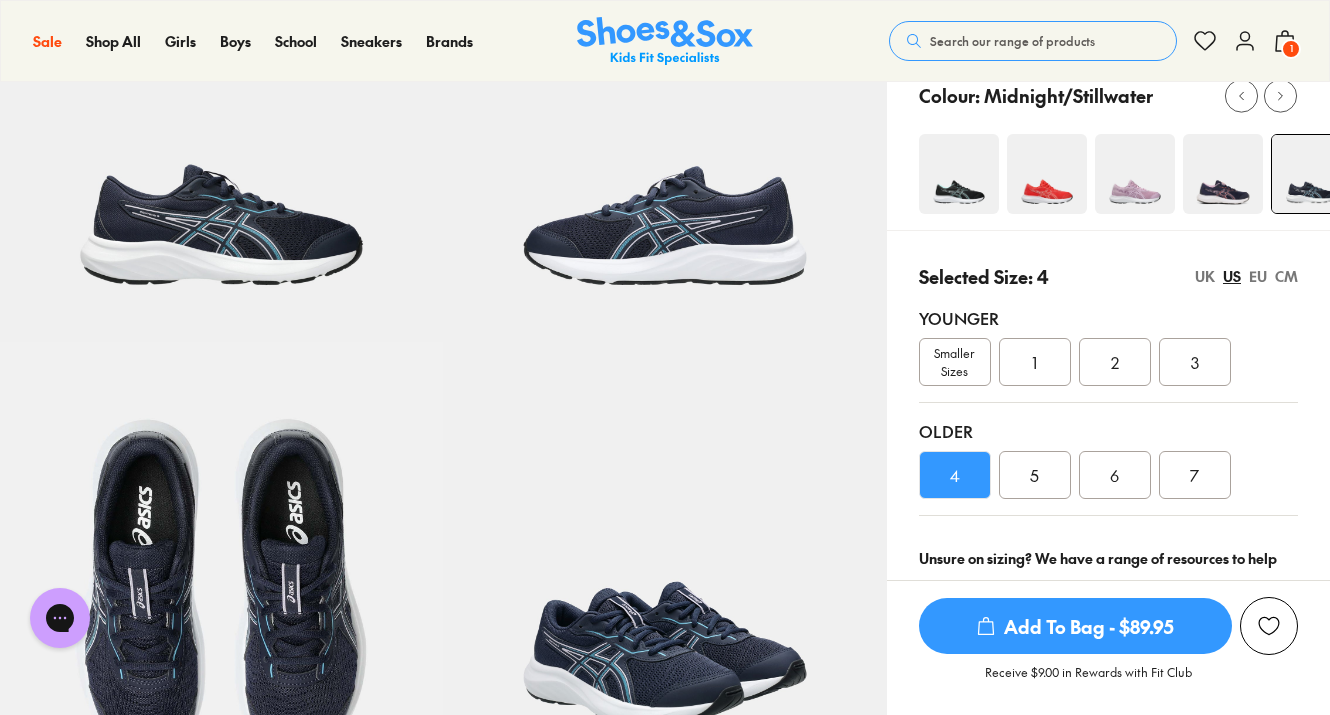 click on "Add To Bag - $89.95" at bounding box center [1075, 626] 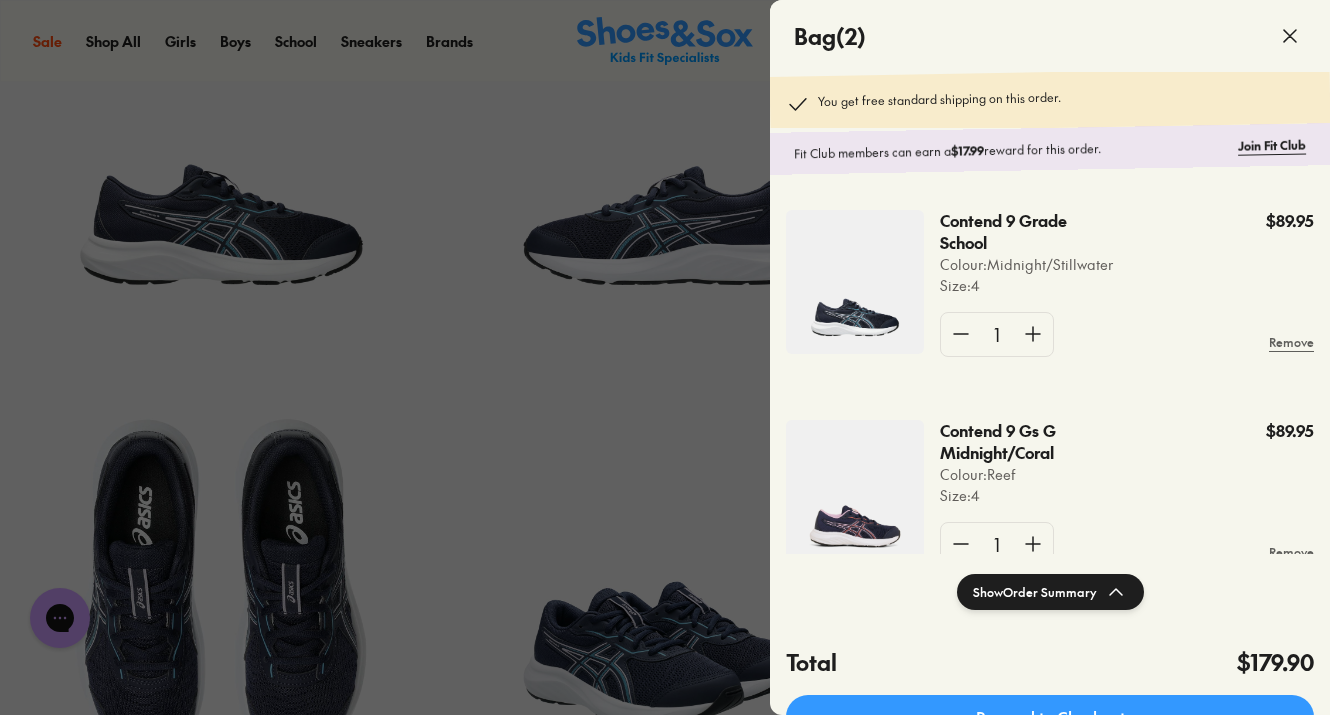 scroll, scrollTop: 16, scrollLeft: 0, axis: vertical 